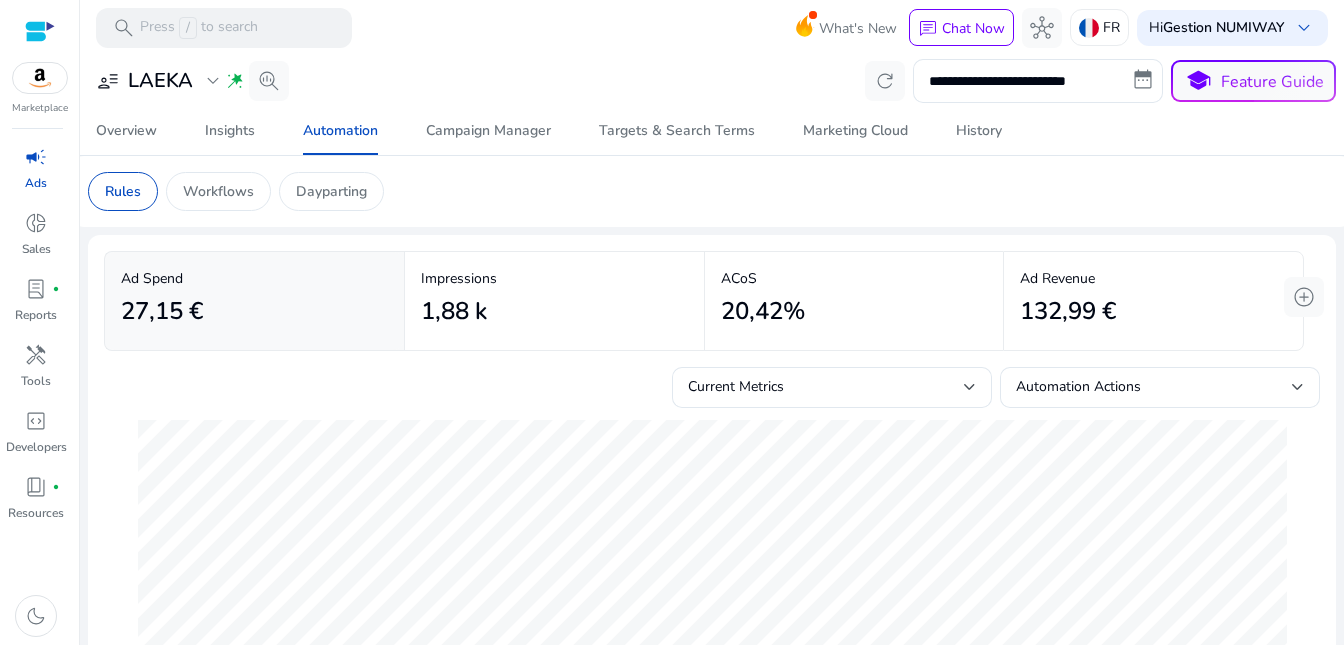 scroll, scrollTop: 0, scrollLeft: 0, axis: both 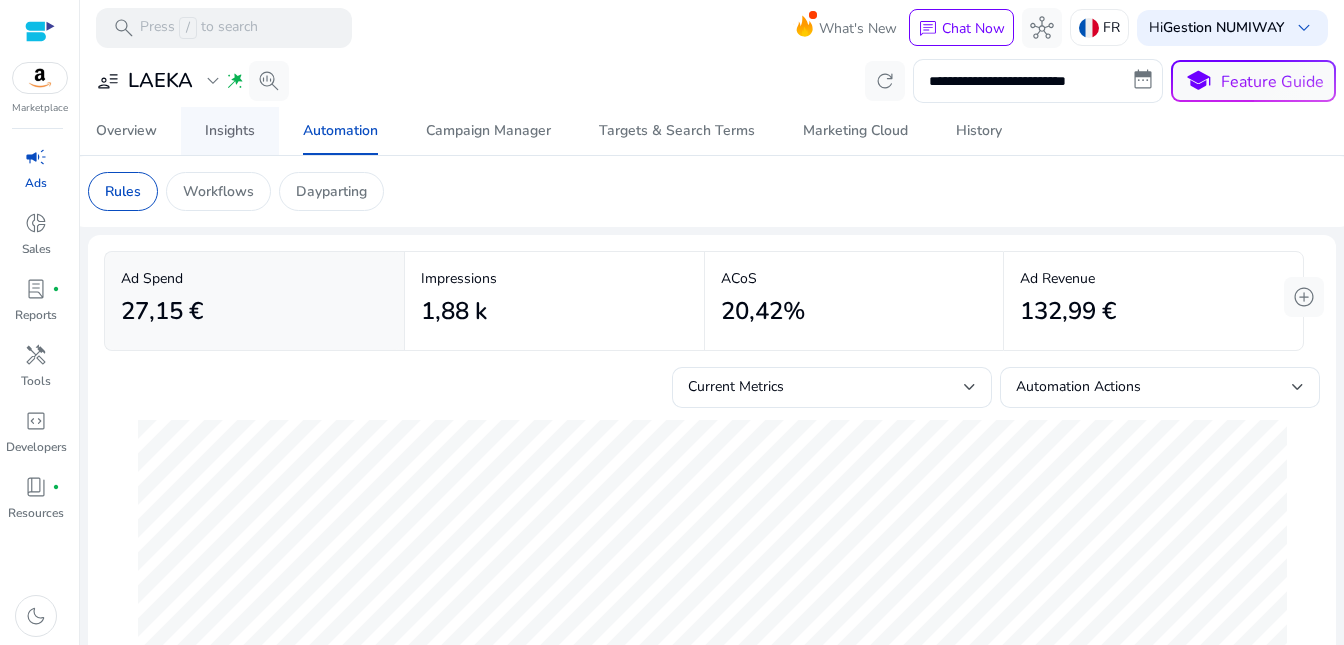 click on "Insights" at bounding box center (230, 131) 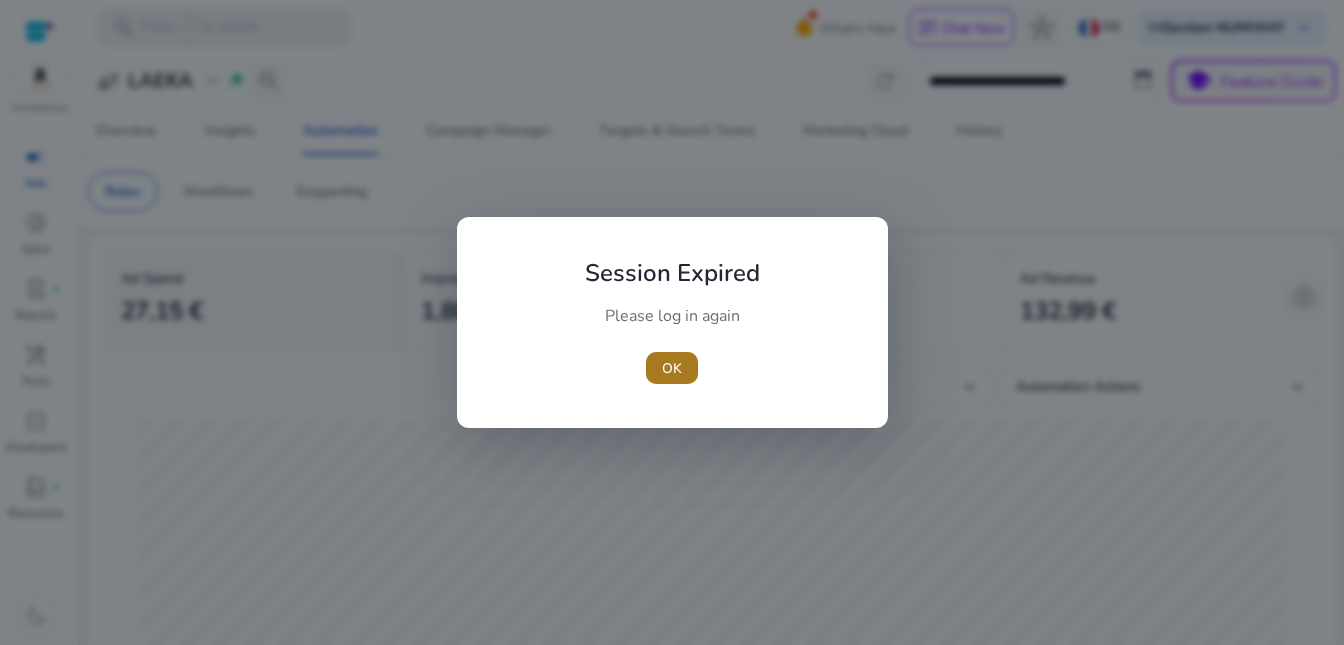 click on "OK" at bounding box center [672, 368] 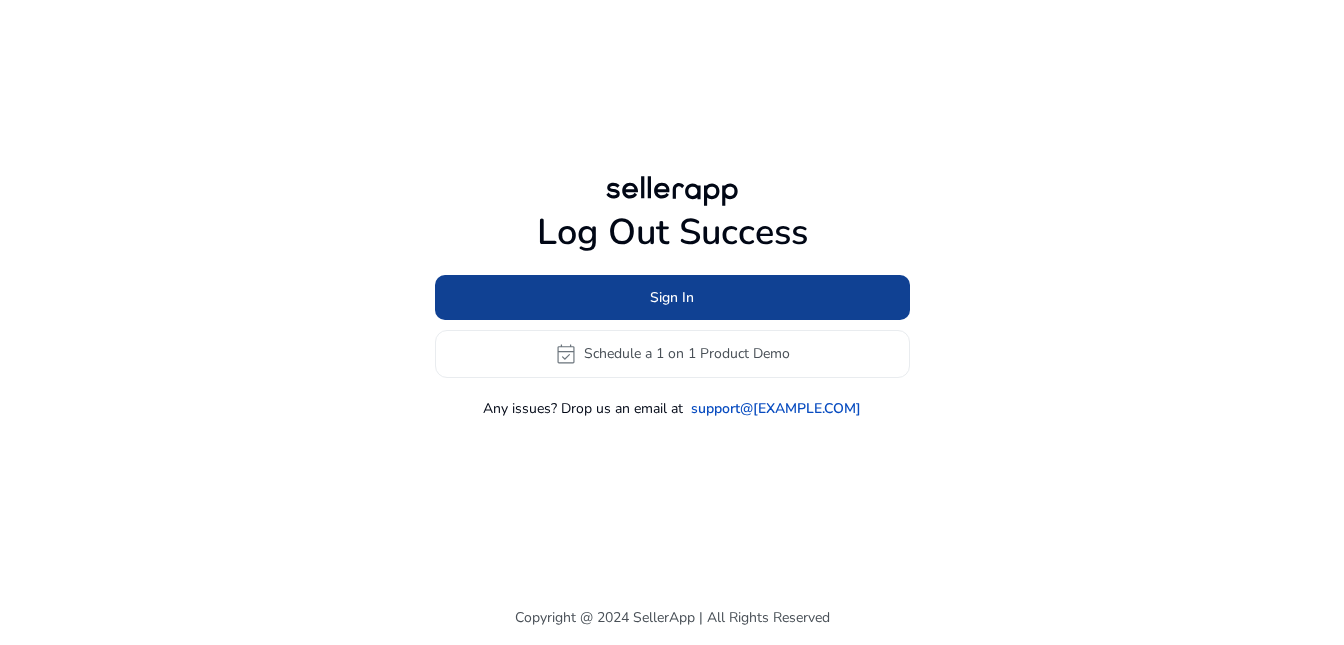 click on "Sign In" 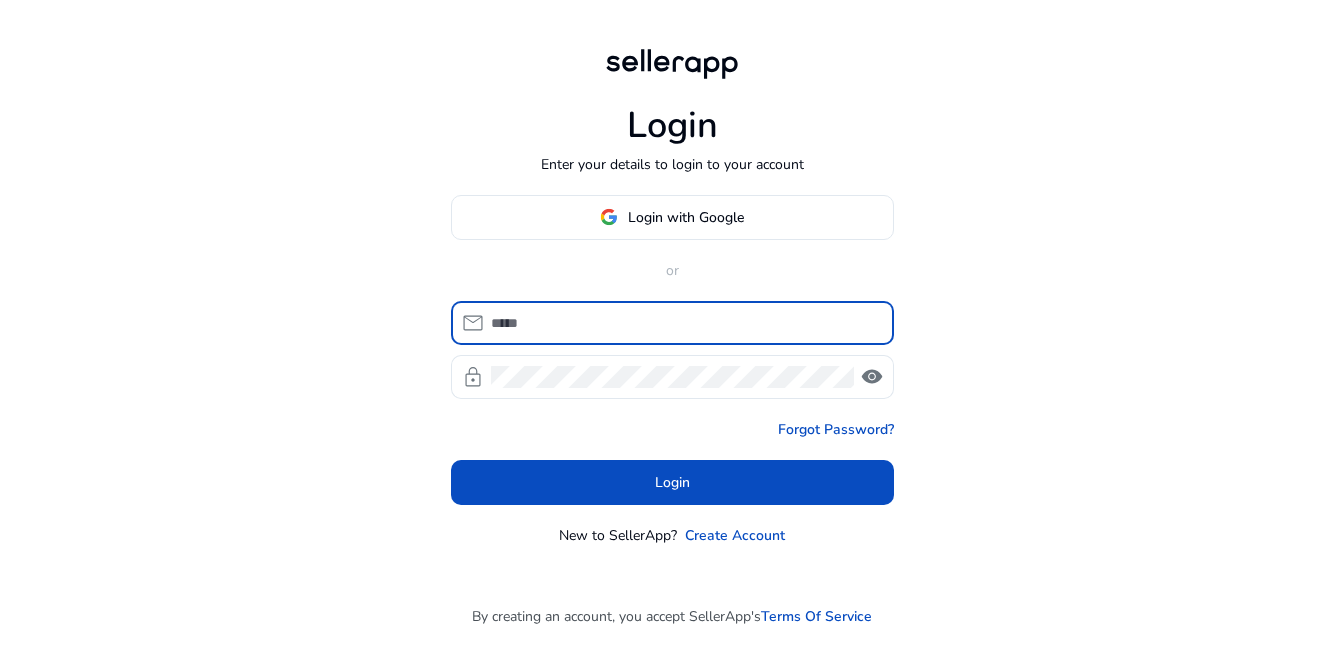 click on "Login with Google" 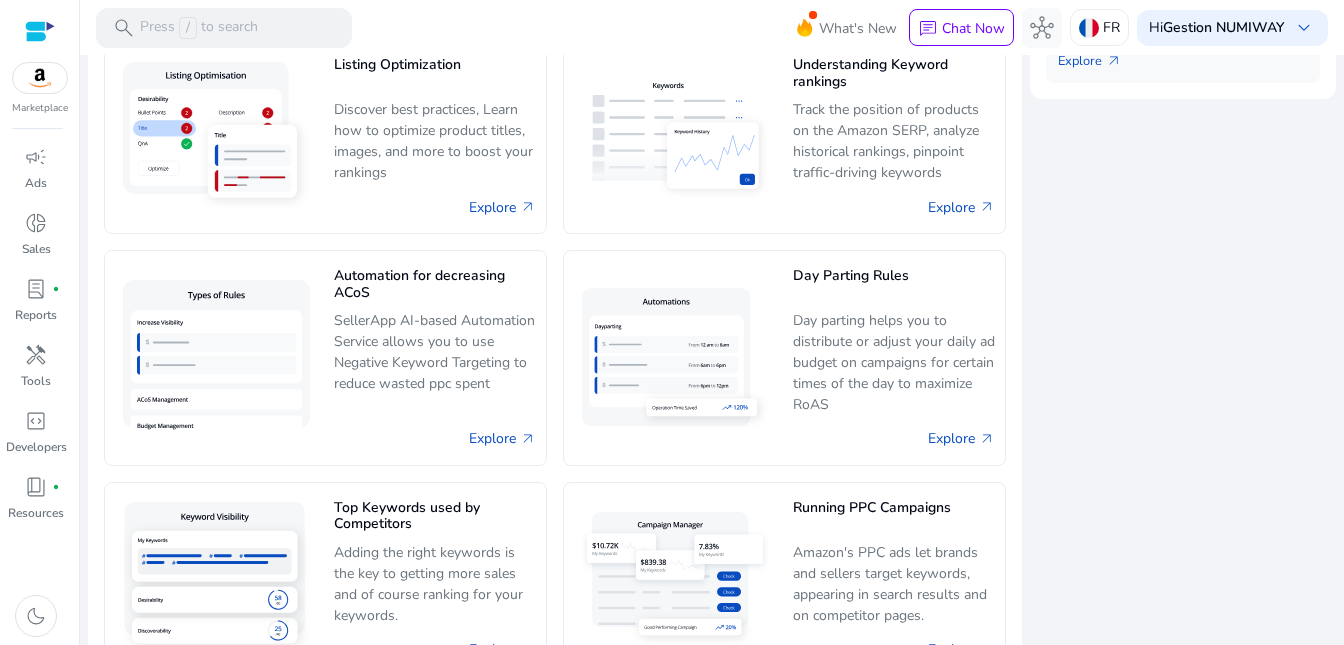 scroll, scrollTop: 1087, scrollLeft: 0, axis: vertical 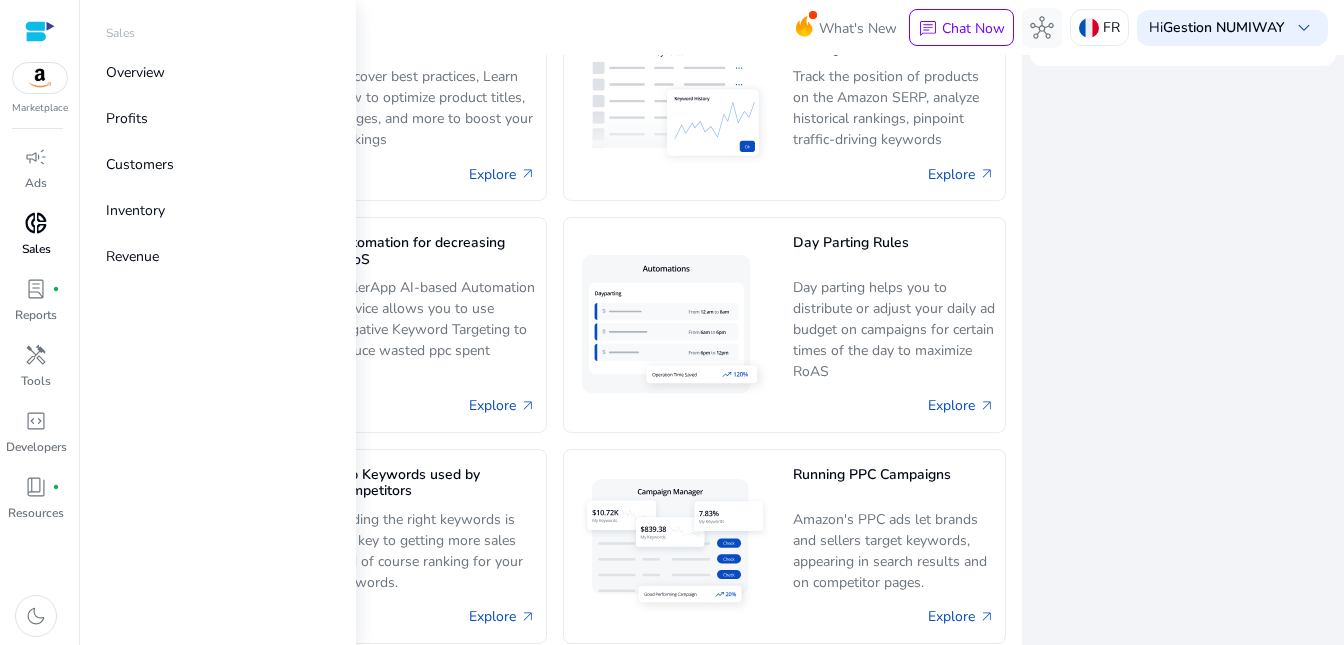 click on "donut_small" at bounding box center (36, 223) 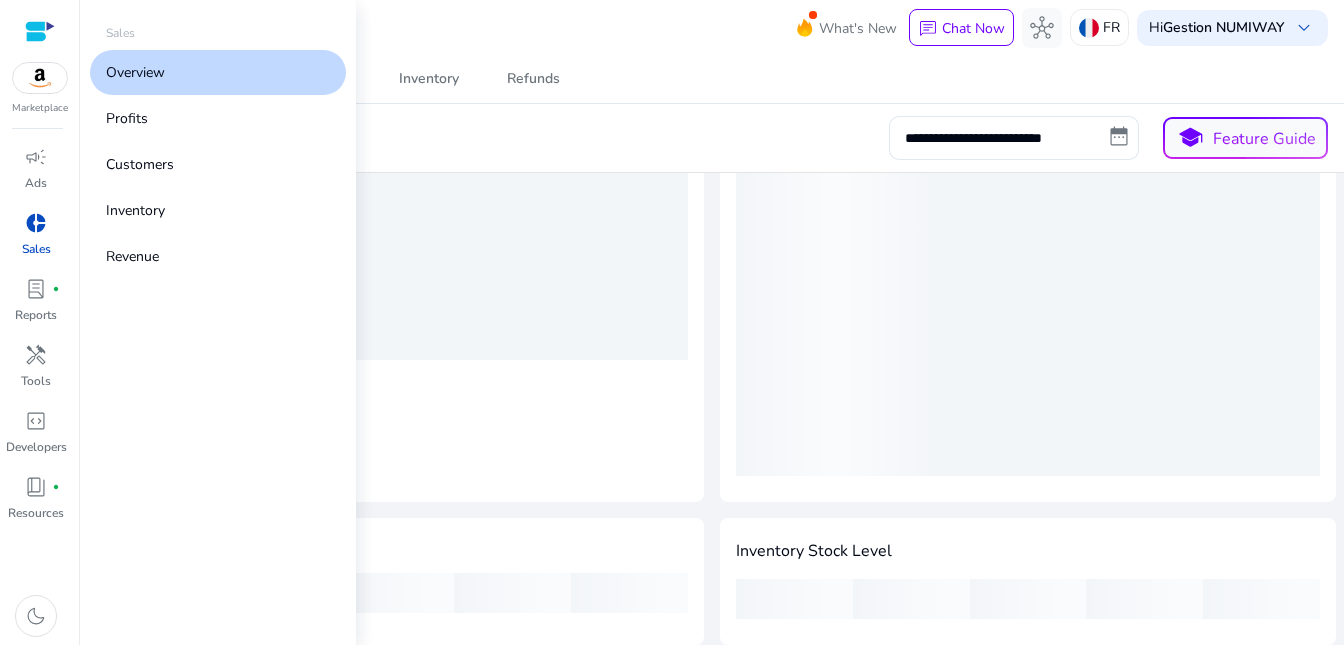 scroll, scrollTop: 0, scrollLeft: 0, axis: both 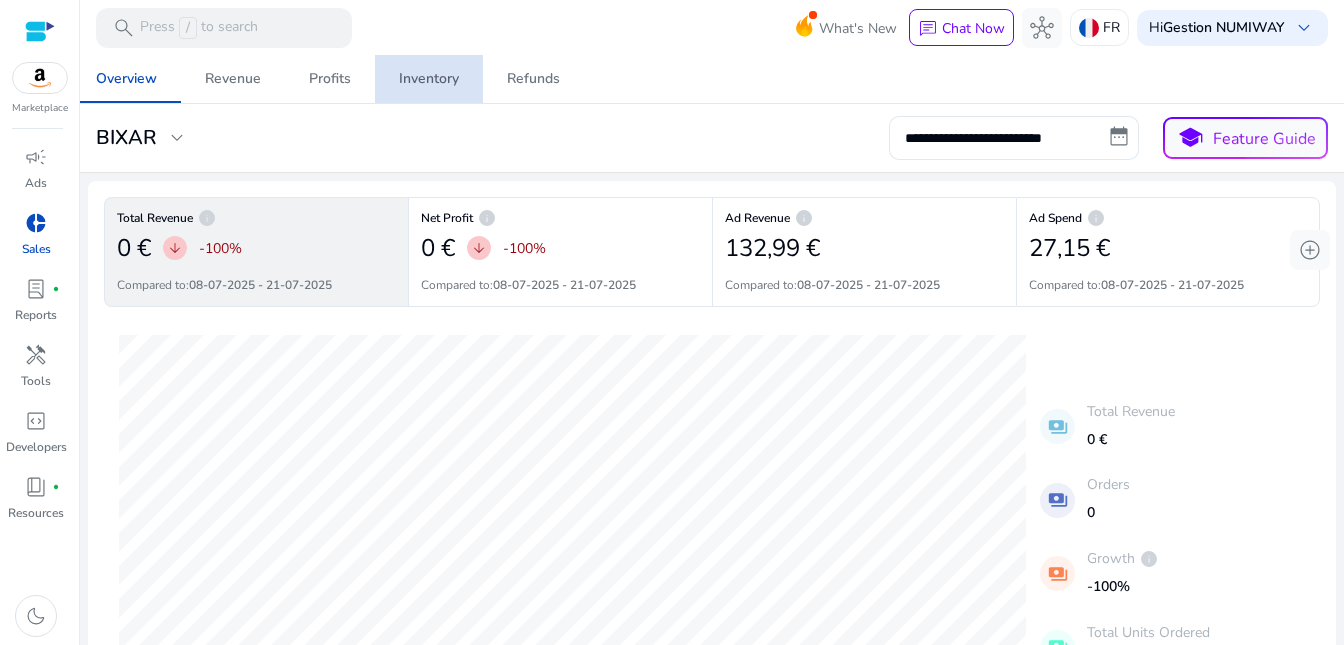 click on "Inventory" at bounding box center (429, 79) 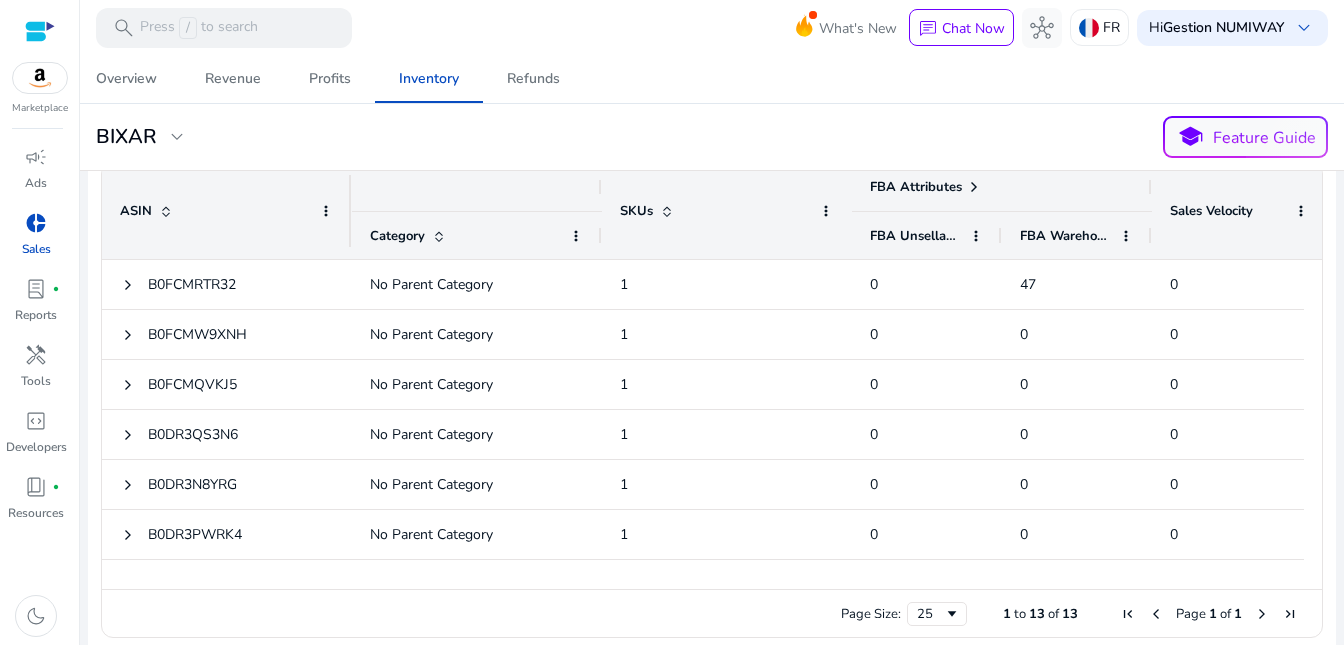 scroll, scrollTop: 851, scrollLeft: 0, axis: vertical 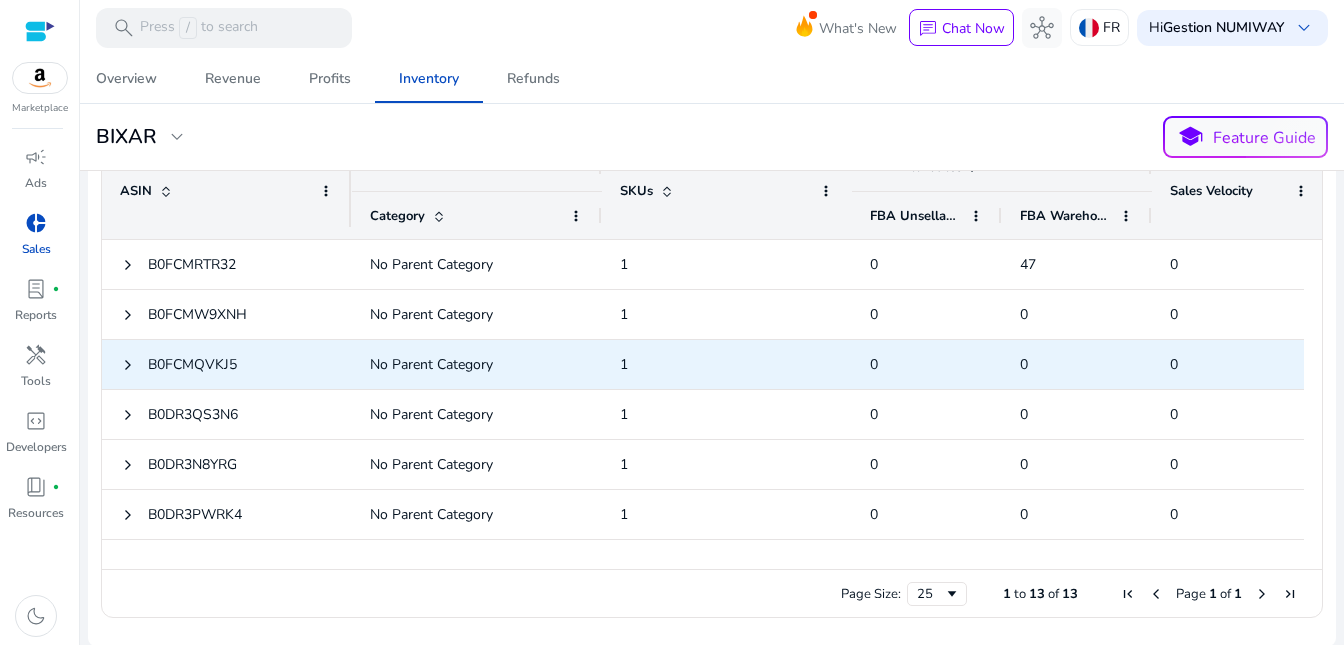 click 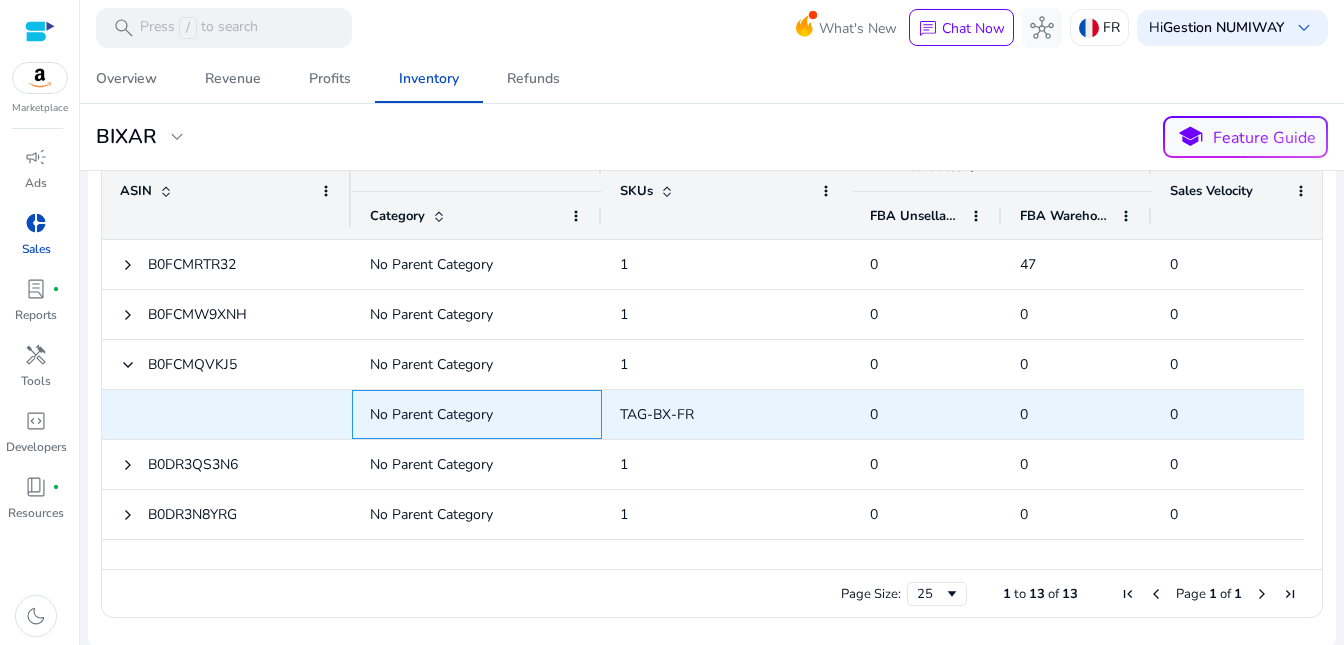 click on "No Parent Category" 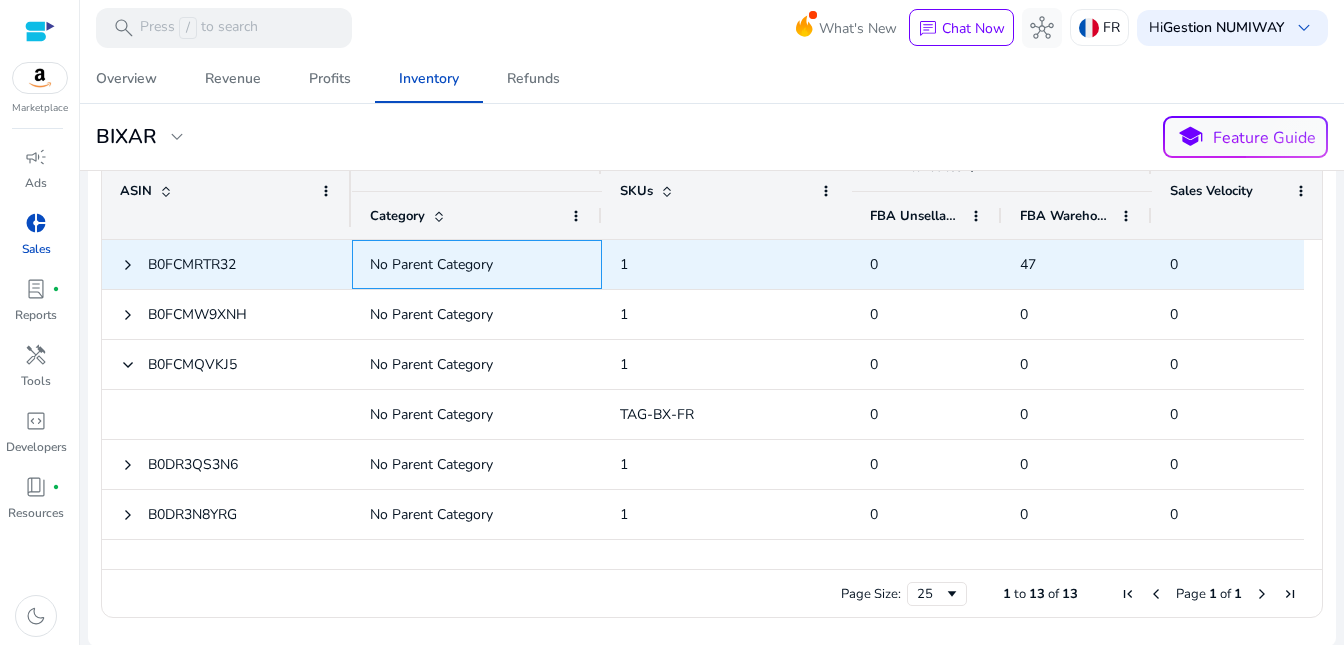 click on "No Parent Category" 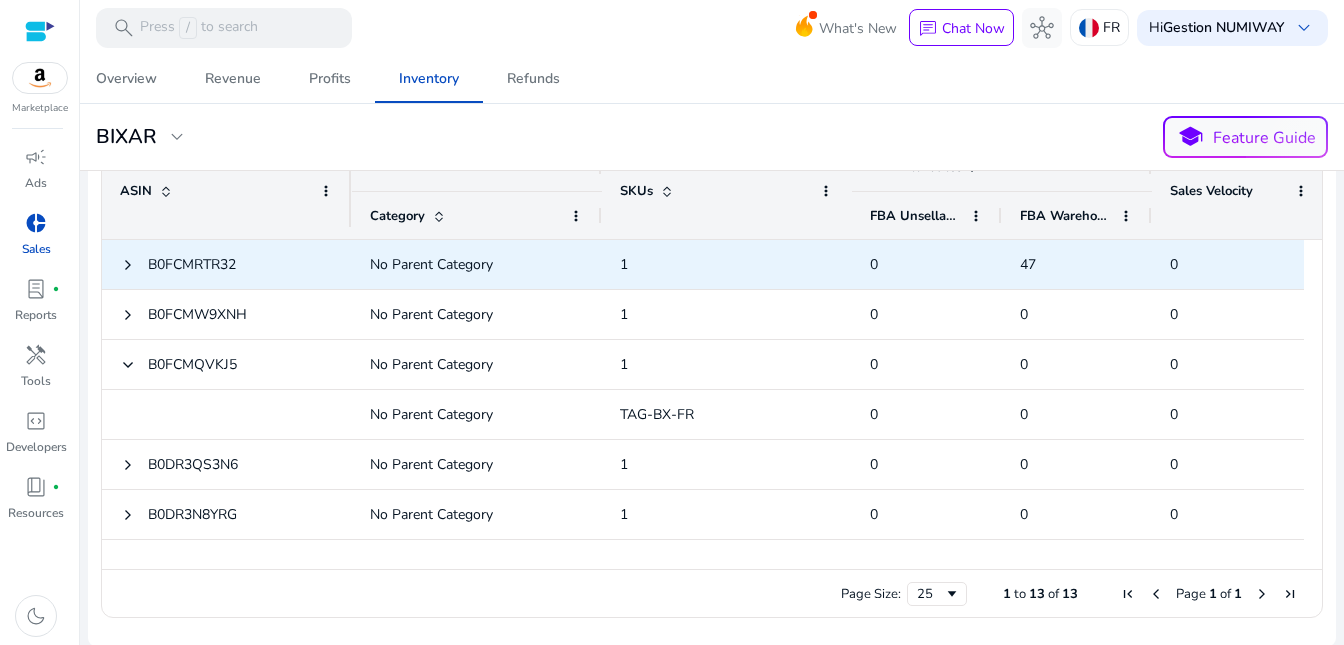 click on "B0FCMRTR32" 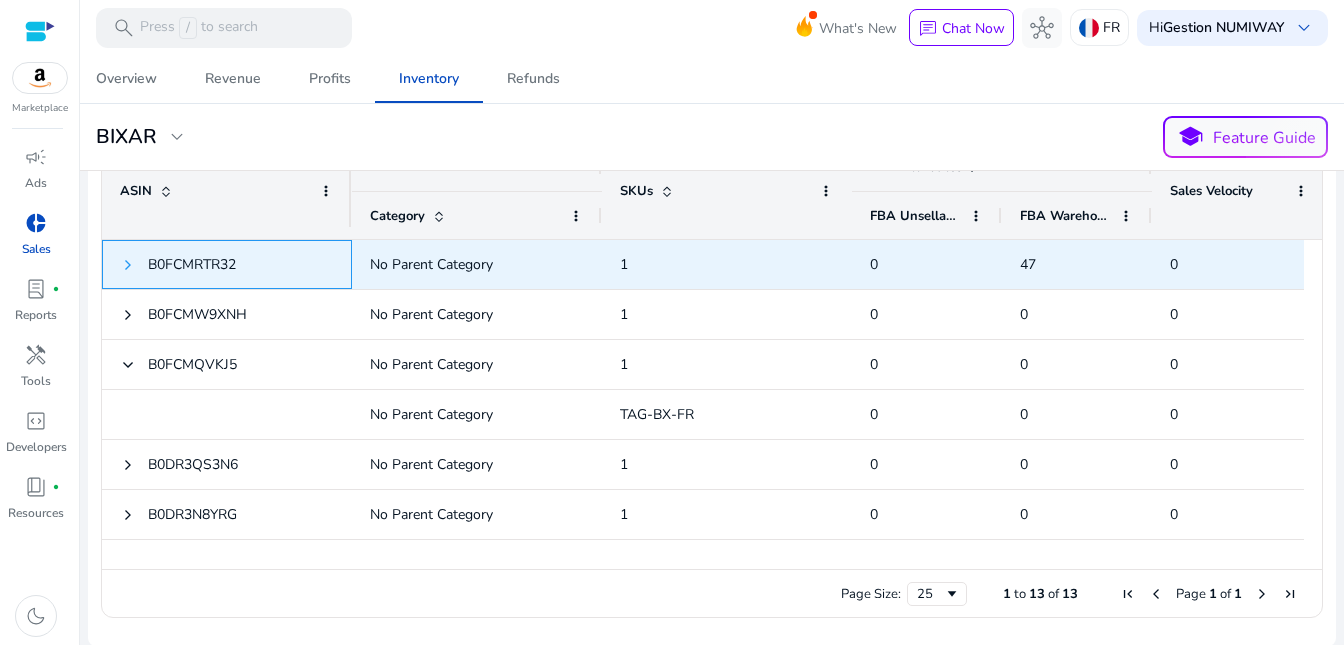 click 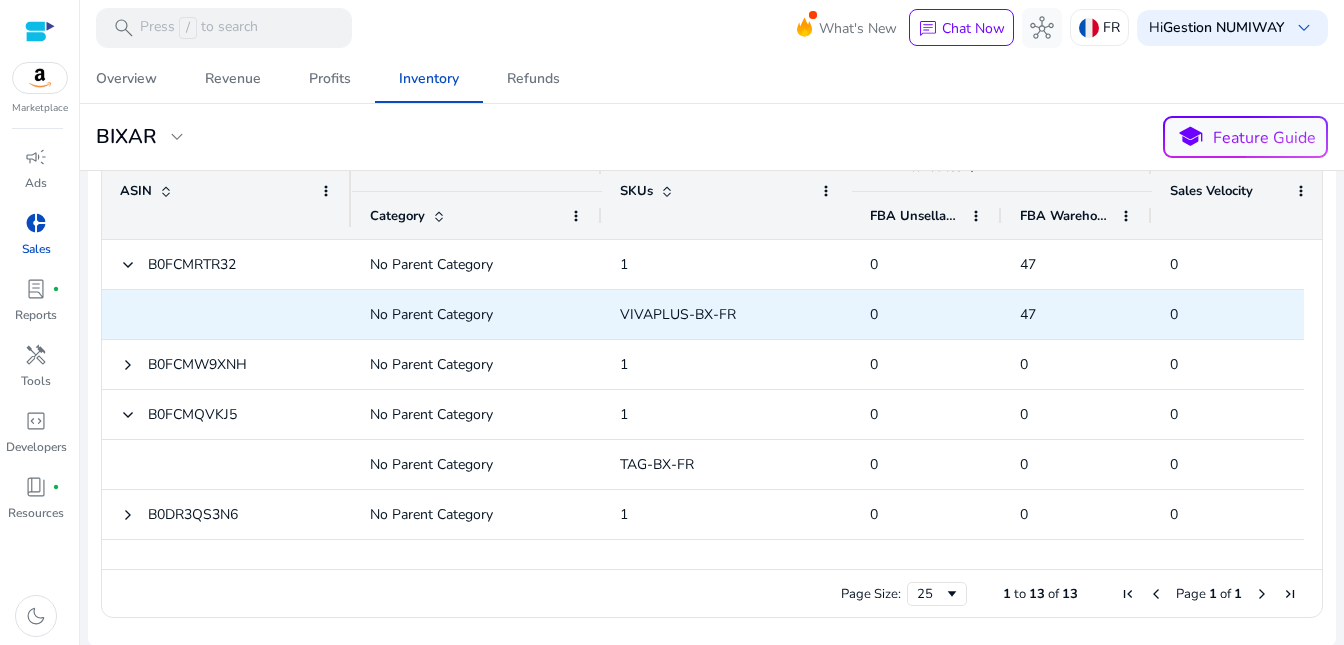 click on "No Parent Category" 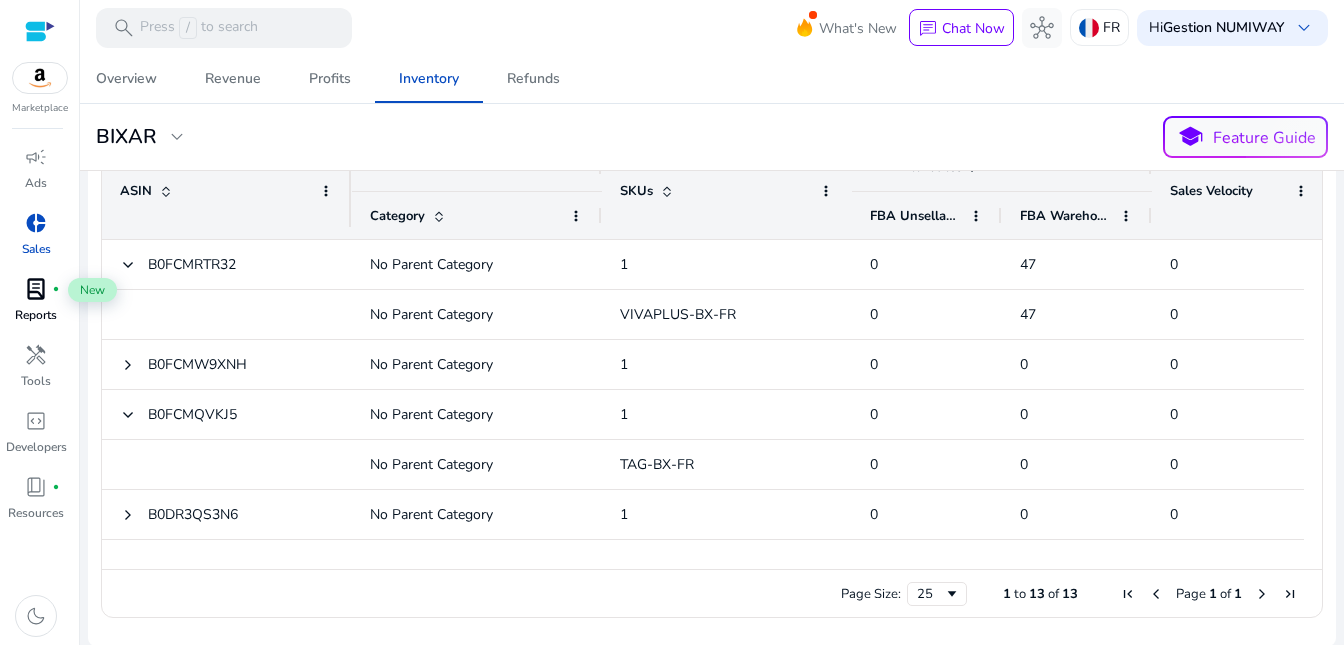 click on "lab_profile" at bounding box center [36, 289] 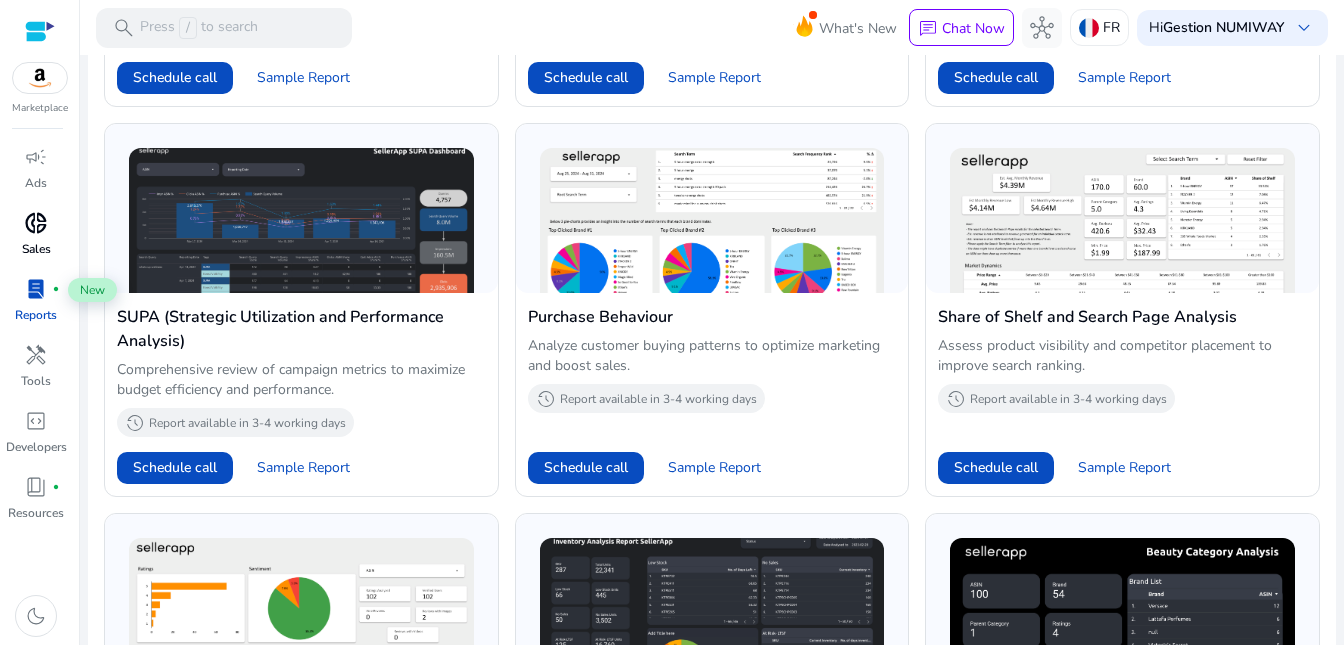 scroll, scrollTop: 0, scrollLeft: 0, axis: both 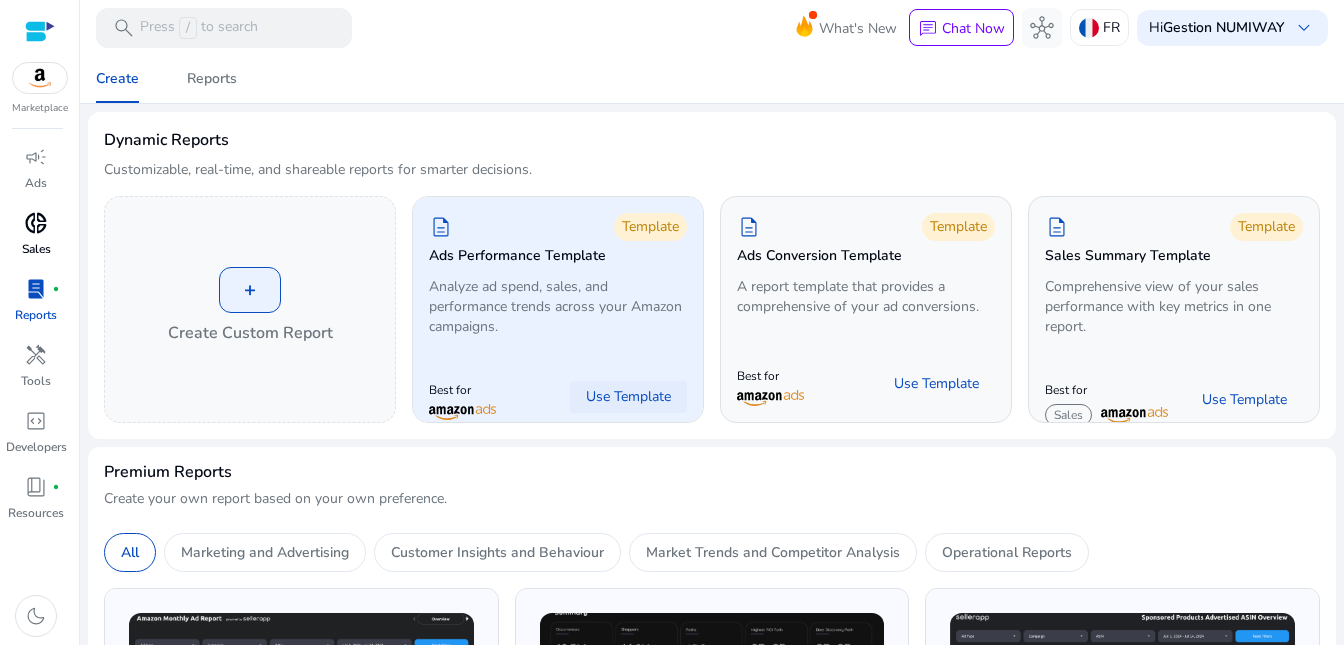click on "Use Template" 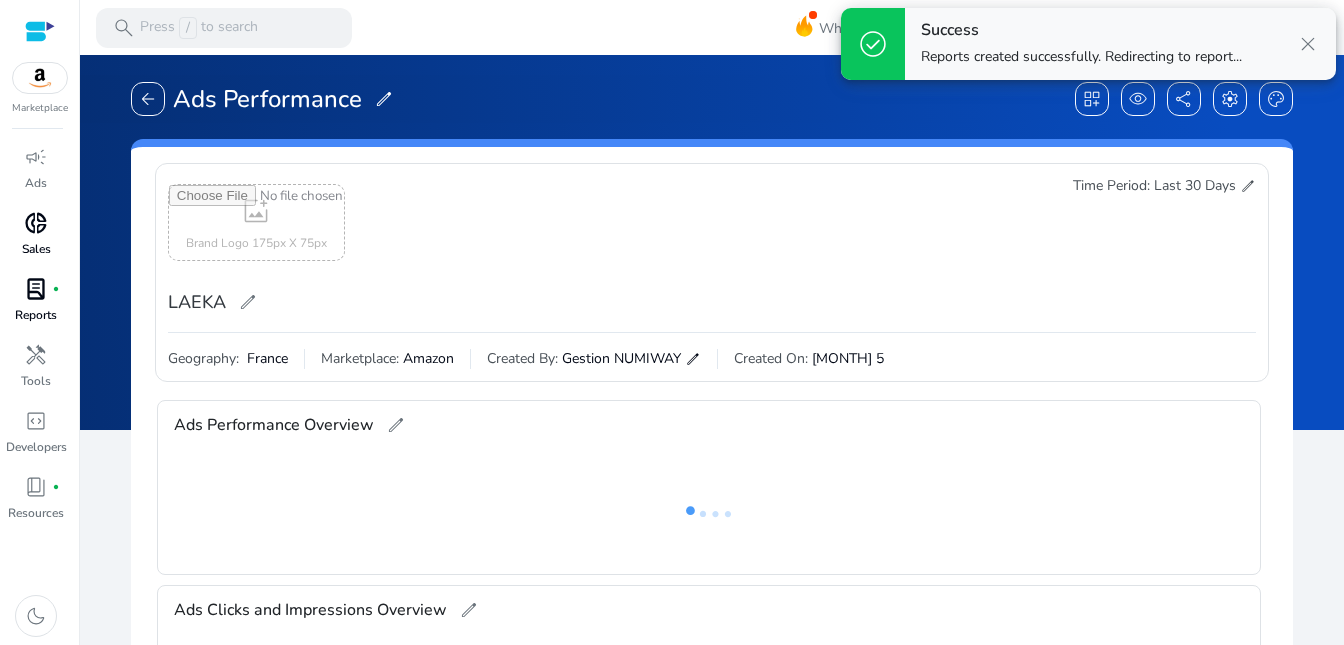 scroll, scrollTop: 0, scrollLeft: 0, axis: both 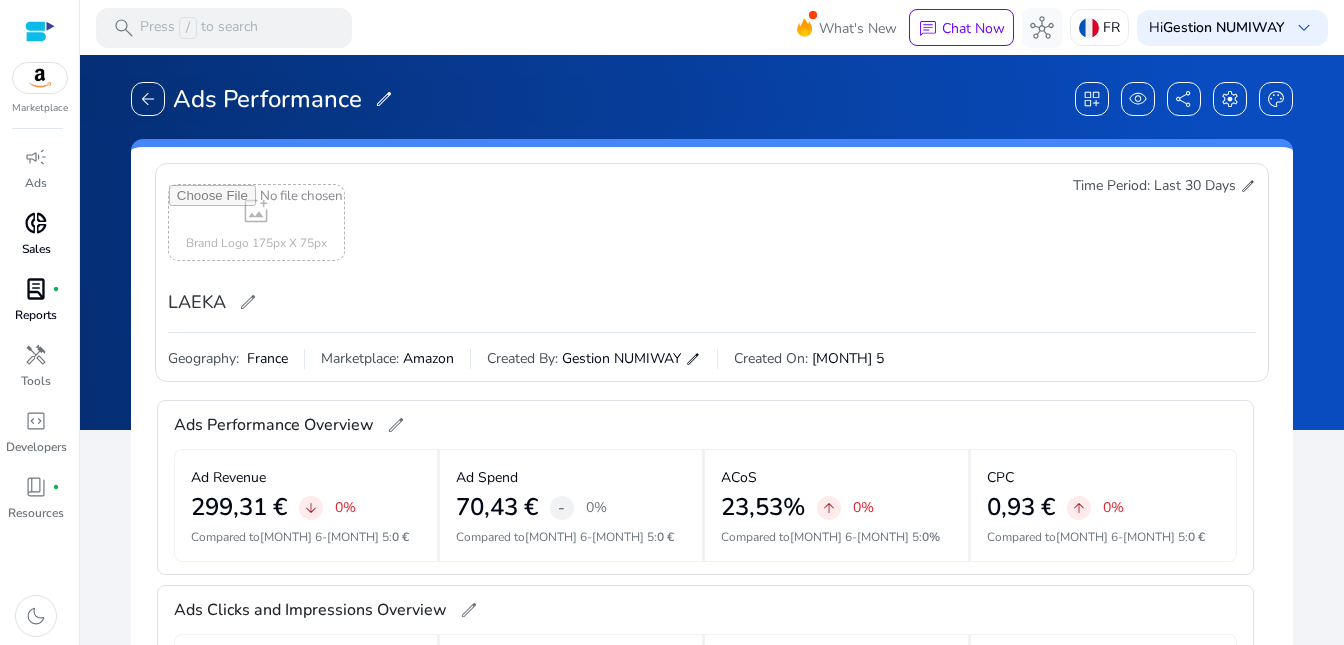 click at bounding box center (256, 222) 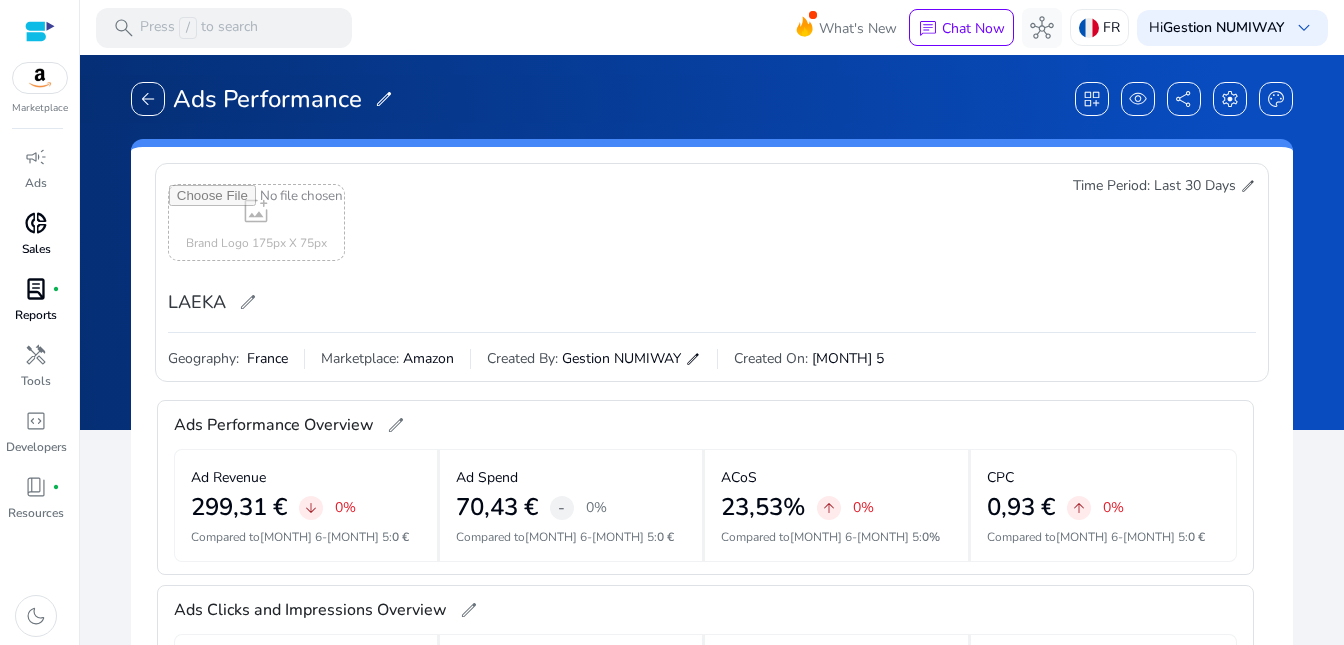 type on "**********" 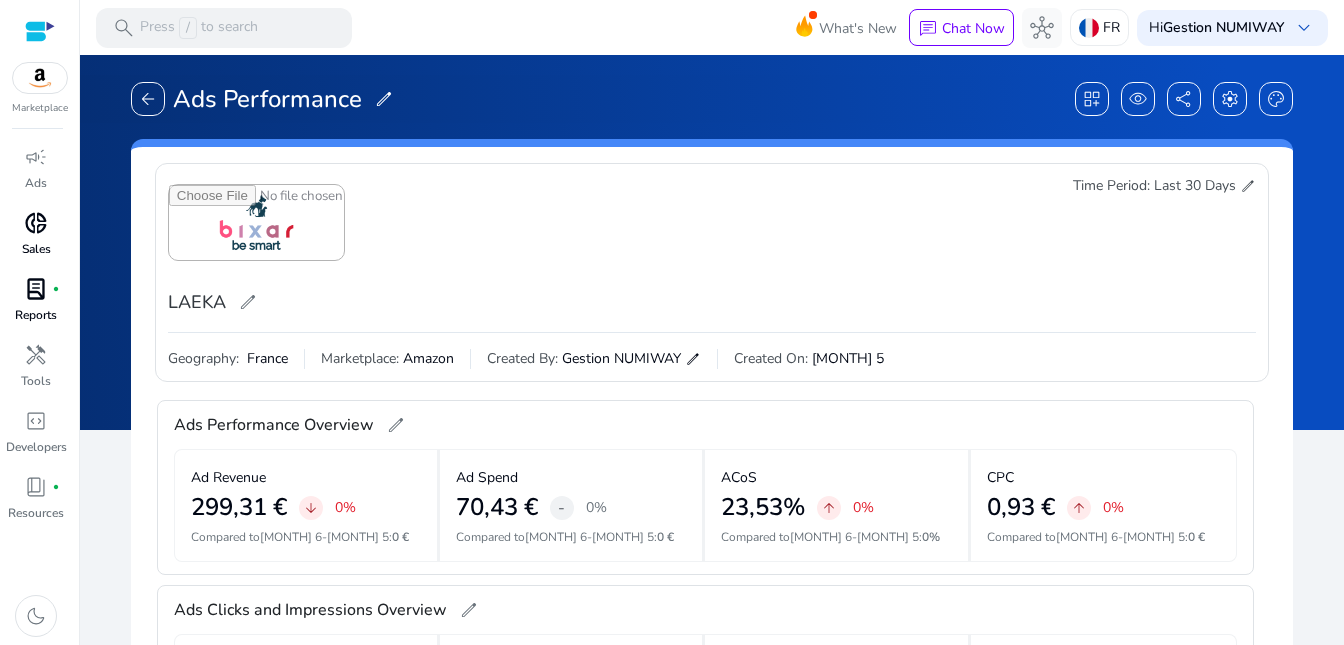 click on "delete Delete Image [PERSON],[PERSON] edit Time Period: Last 30 Days edit" 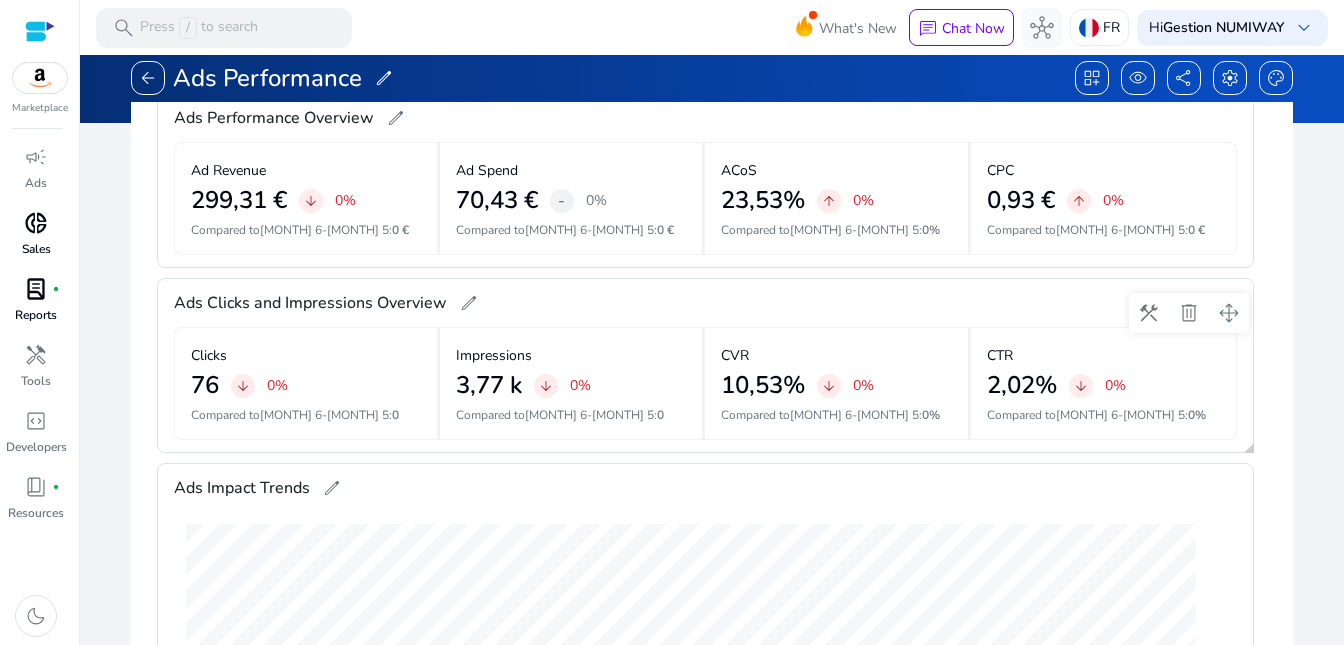 scroll, scrollTop: 336, scrollLeft: 0, axis: vertical 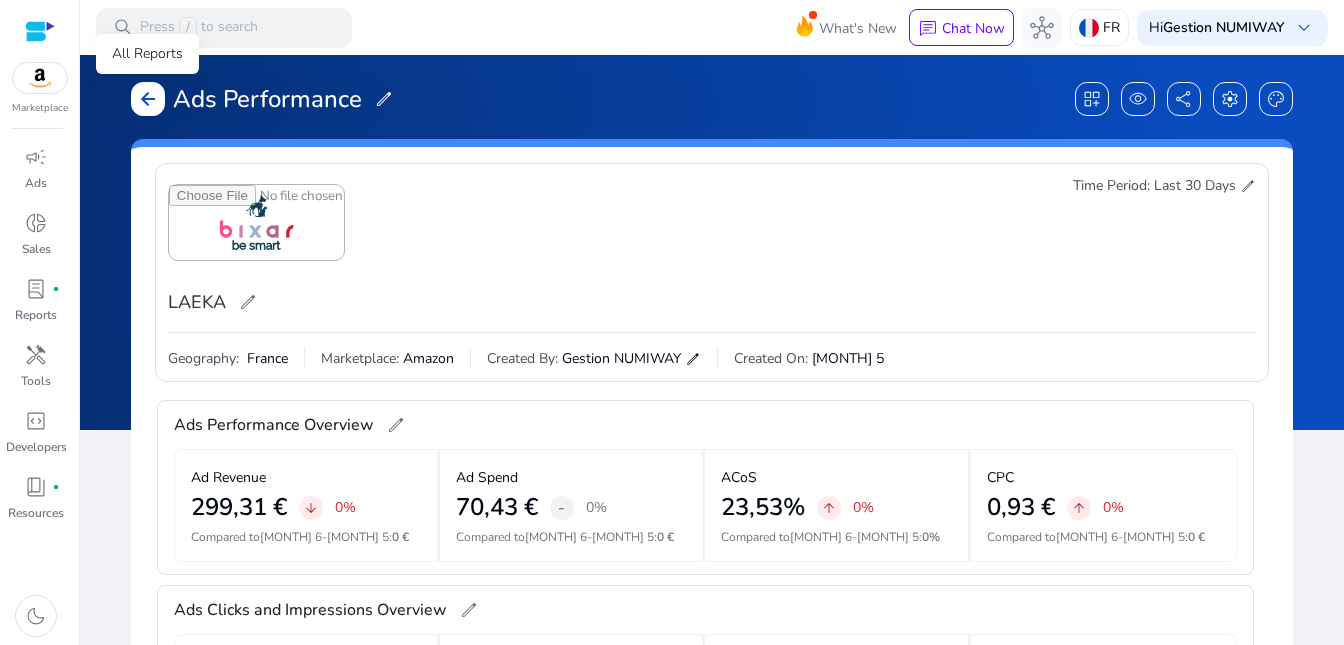 click on "arrow_back" 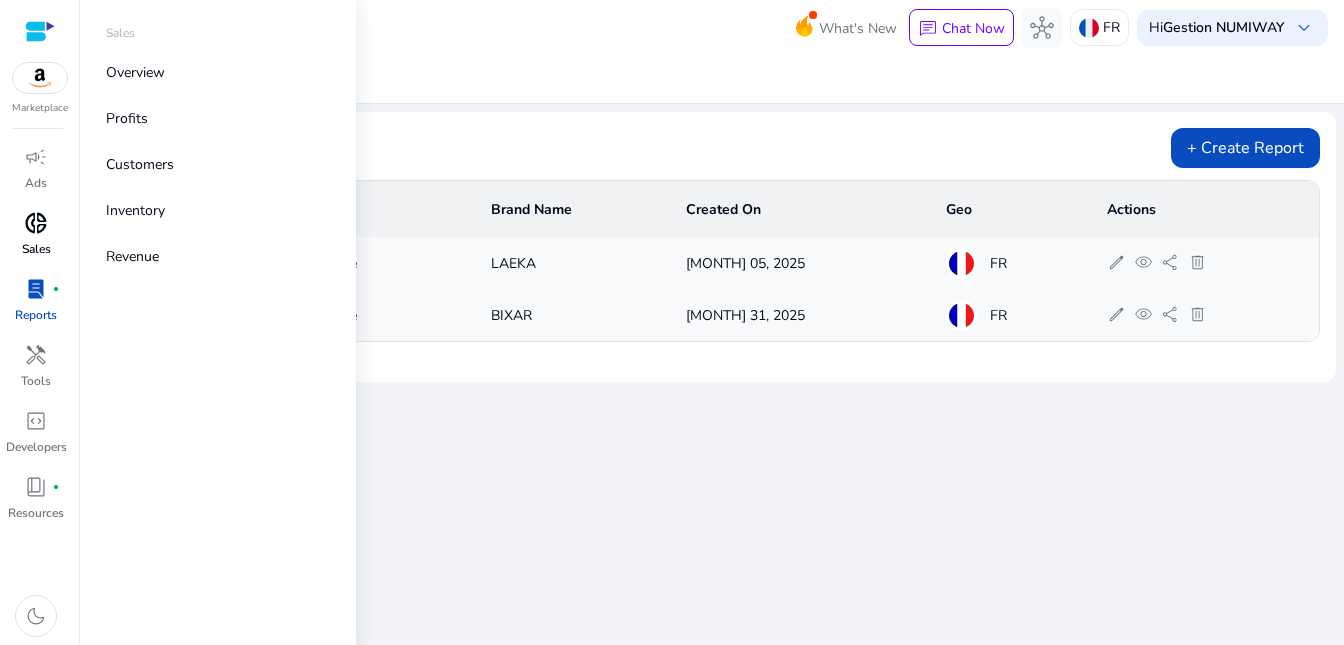click on "donut_small" at bounding box center [36, 223] 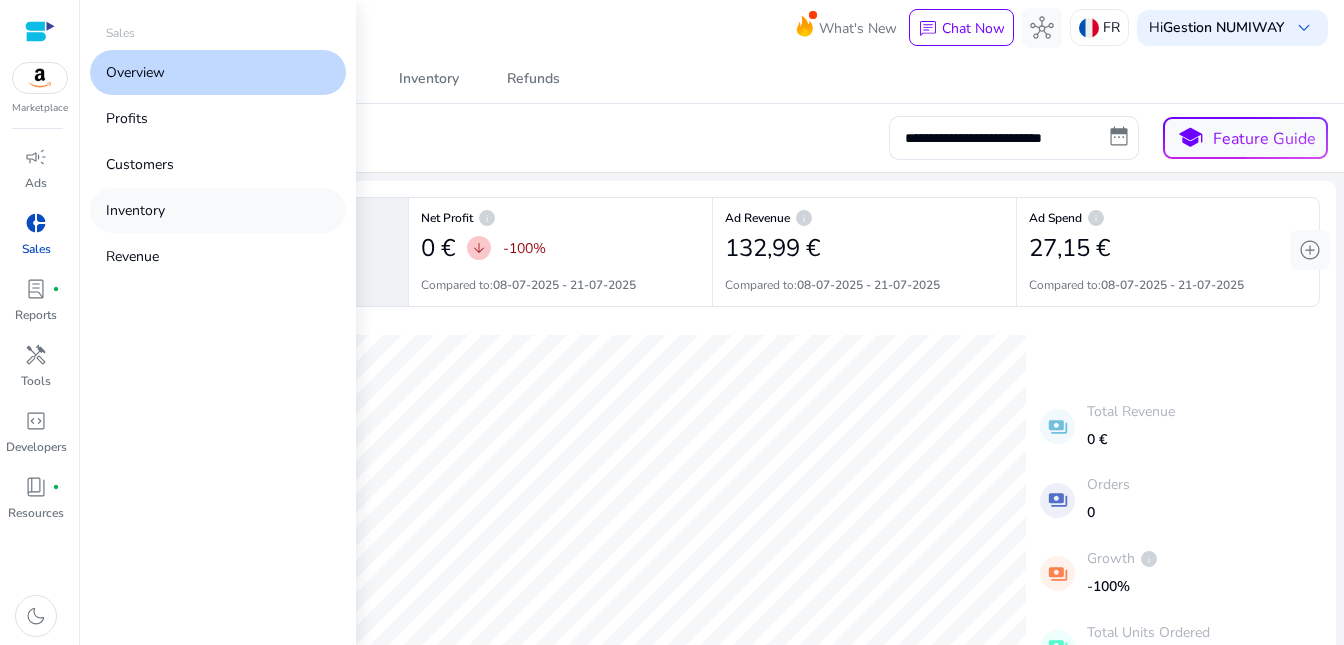 click on "Inventory" at bounding box center (135, 210) 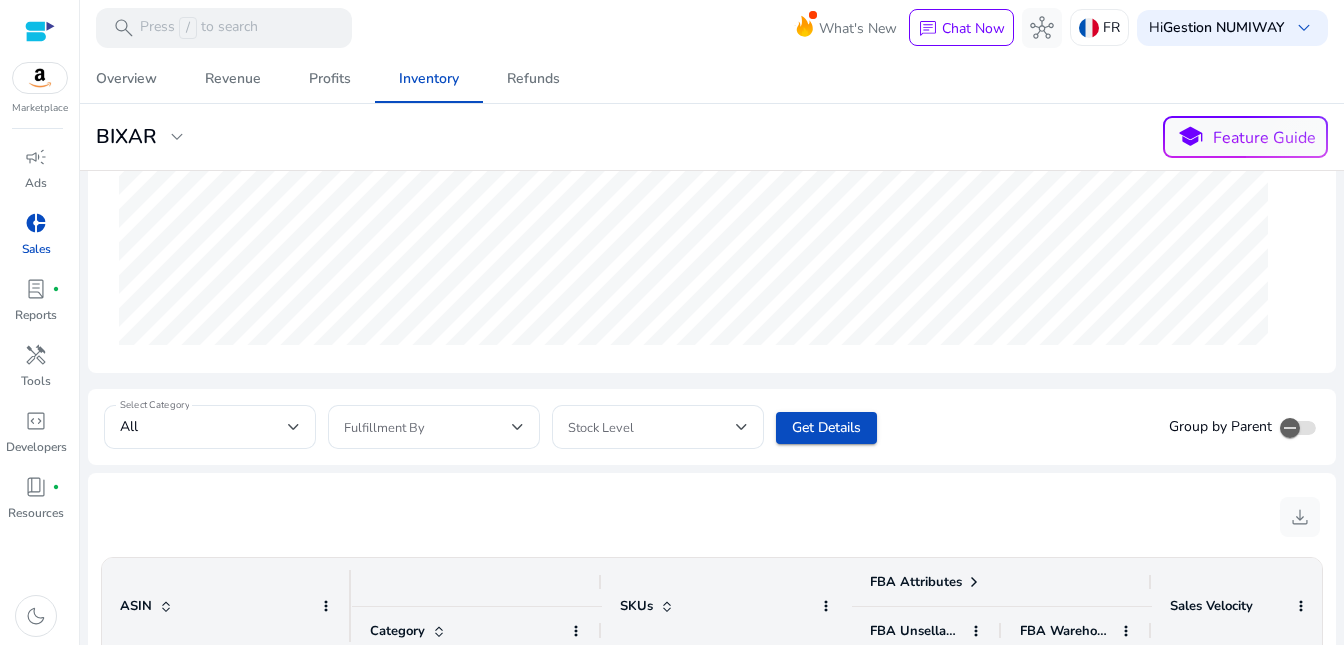 scroll, scrollTop: 779, scrollLeft: 0, axis: vertical 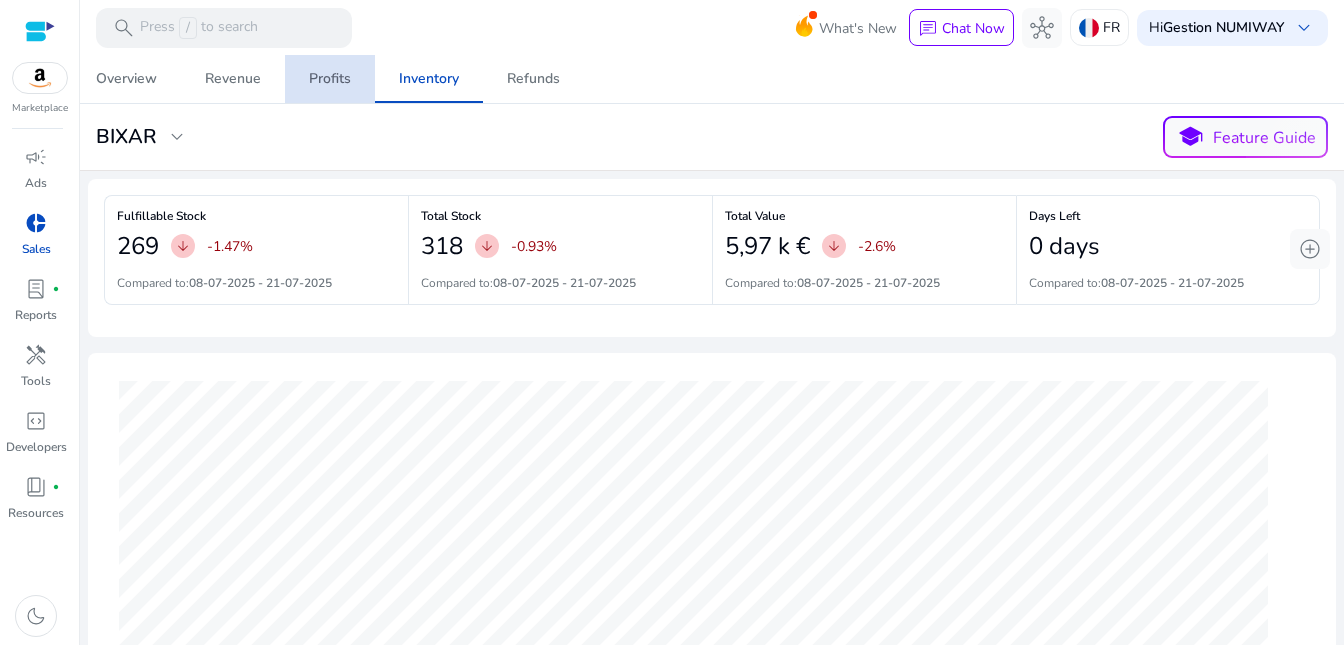 click on "Profits" at bounding box center [330, 79] 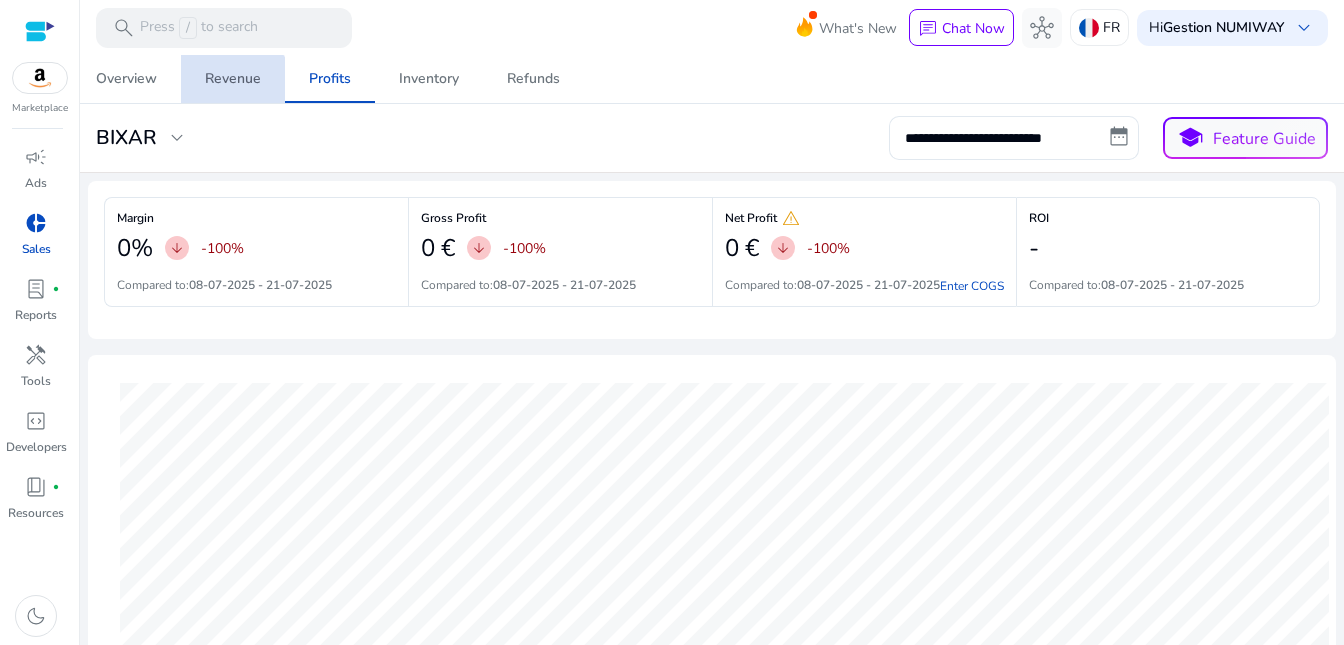click on "Revenue" at bounding box center (233, 79) 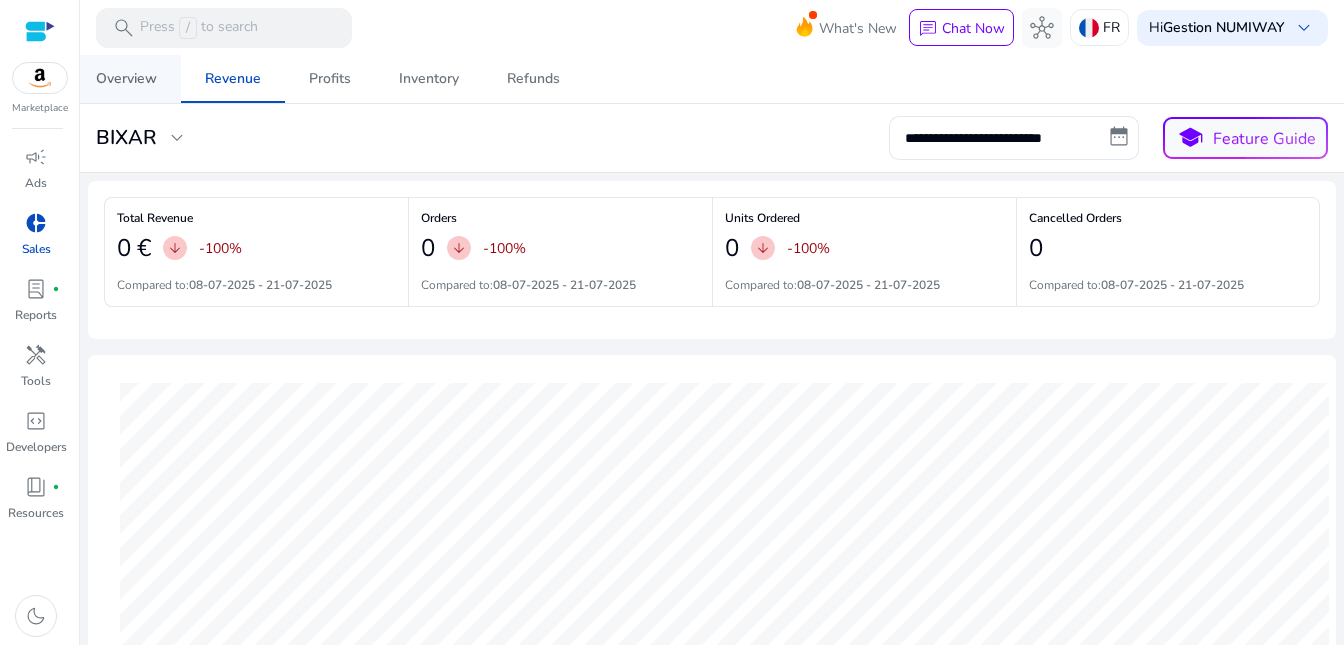 click on "Overview" at bounding box center [126, 79] 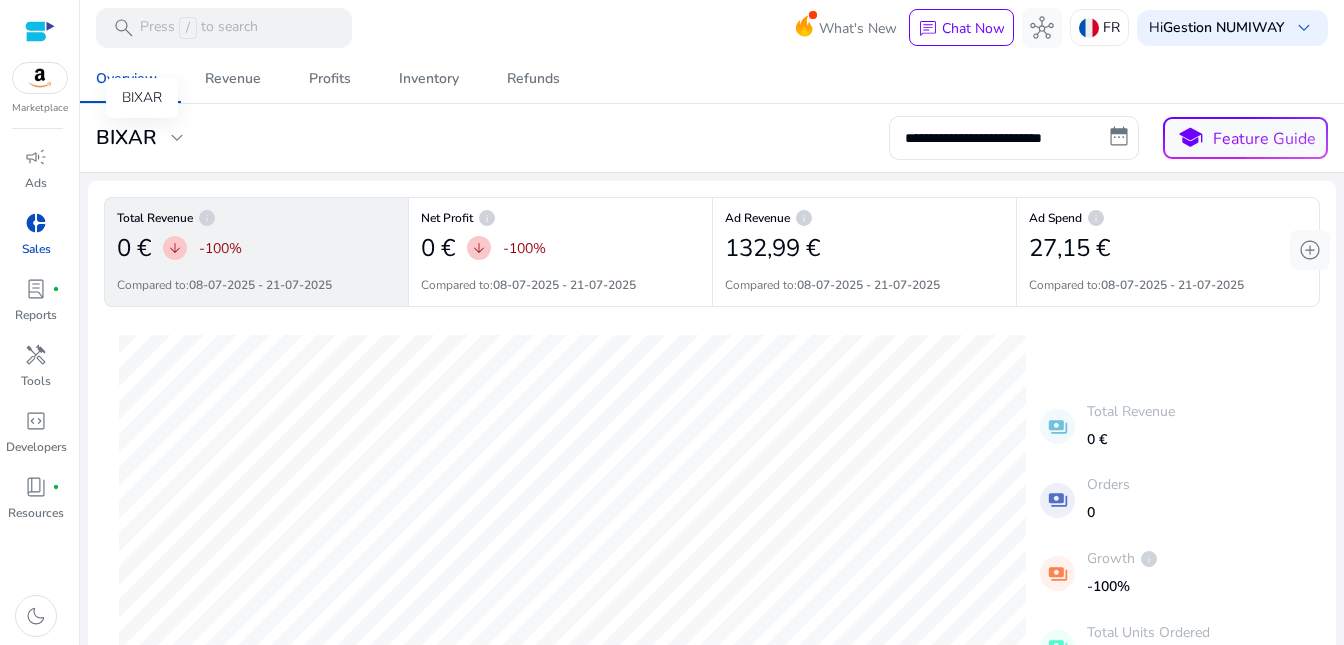 click on "expand_more" 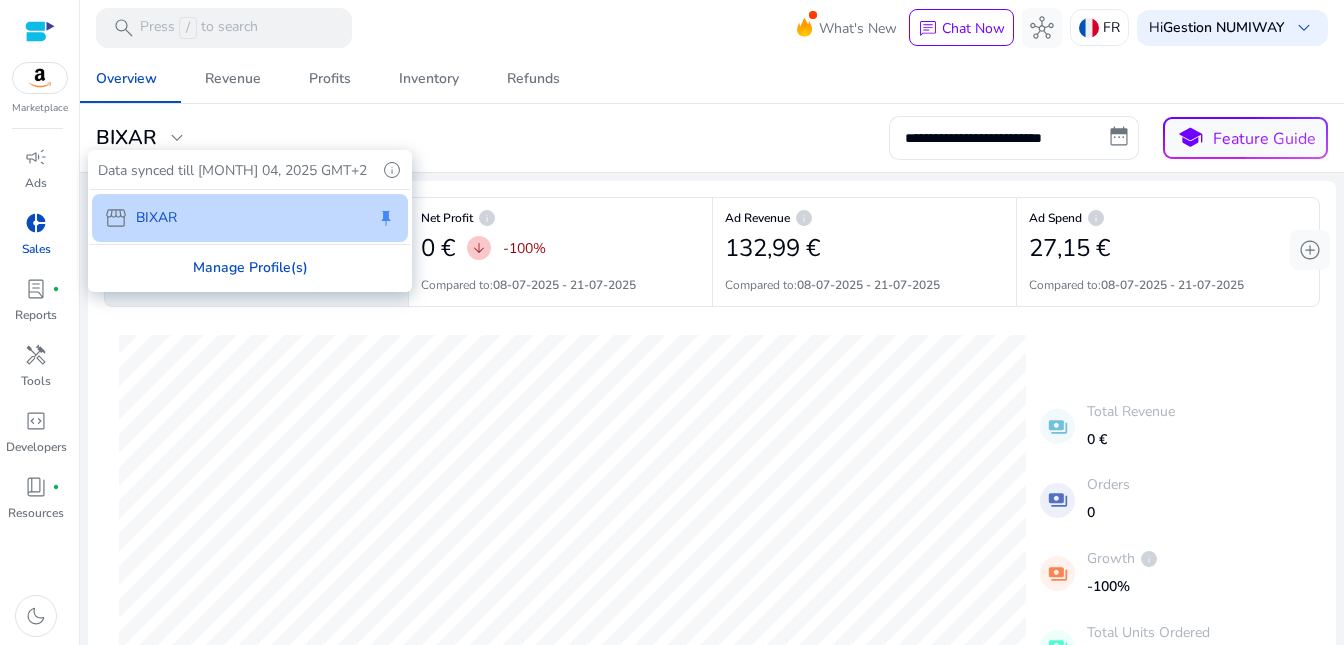 click on "Manage Profile(s)" at bounding box center (250, 267) 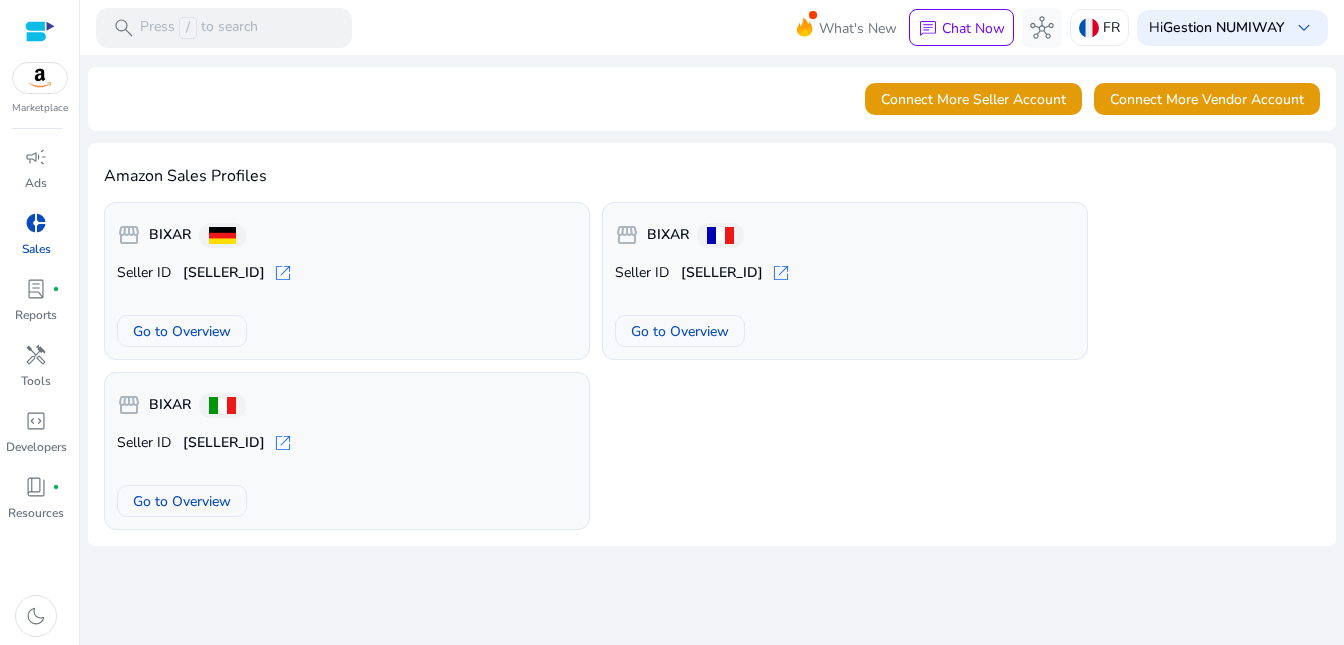 click on "storefront [PERSON] Seller ID [SELLER_ID] open_in_new Go to Overview storefront [PERSON] Seller ID [SELLER_ID] open_in_new Go to Overview storefront [PERSON] Seller ID [SELLER_ID] open_in_new Go to Overview" 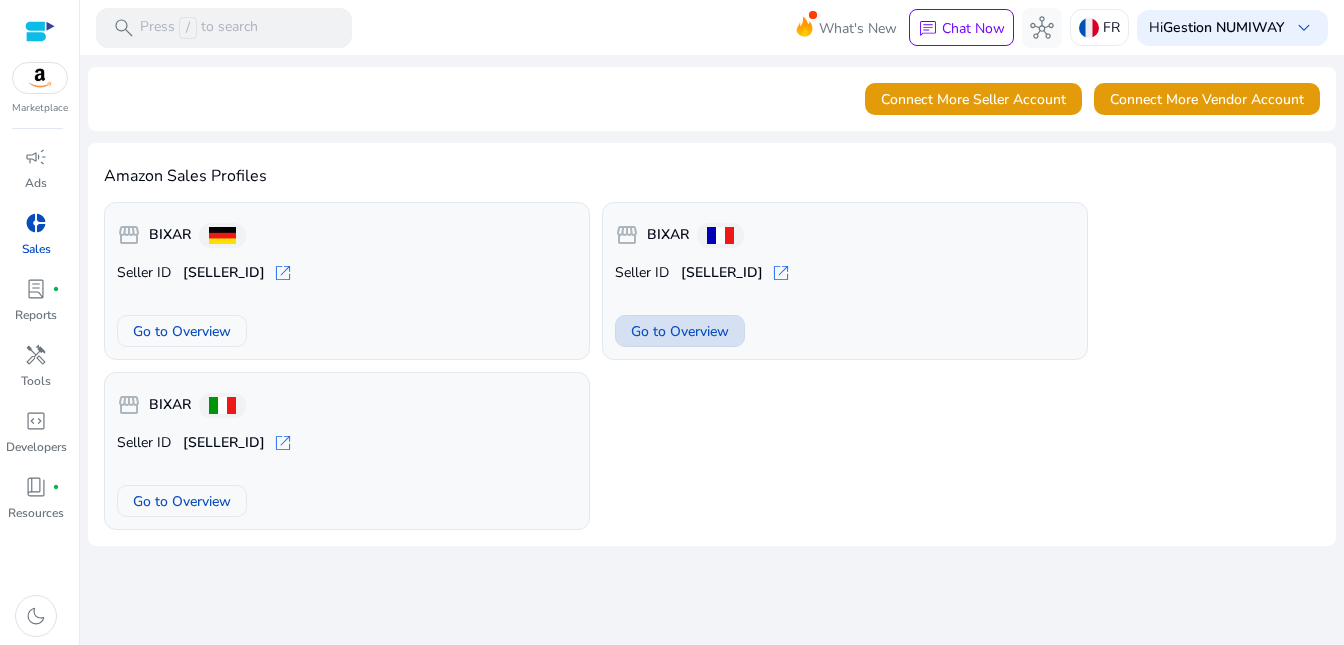 click on "Go to Overview" 